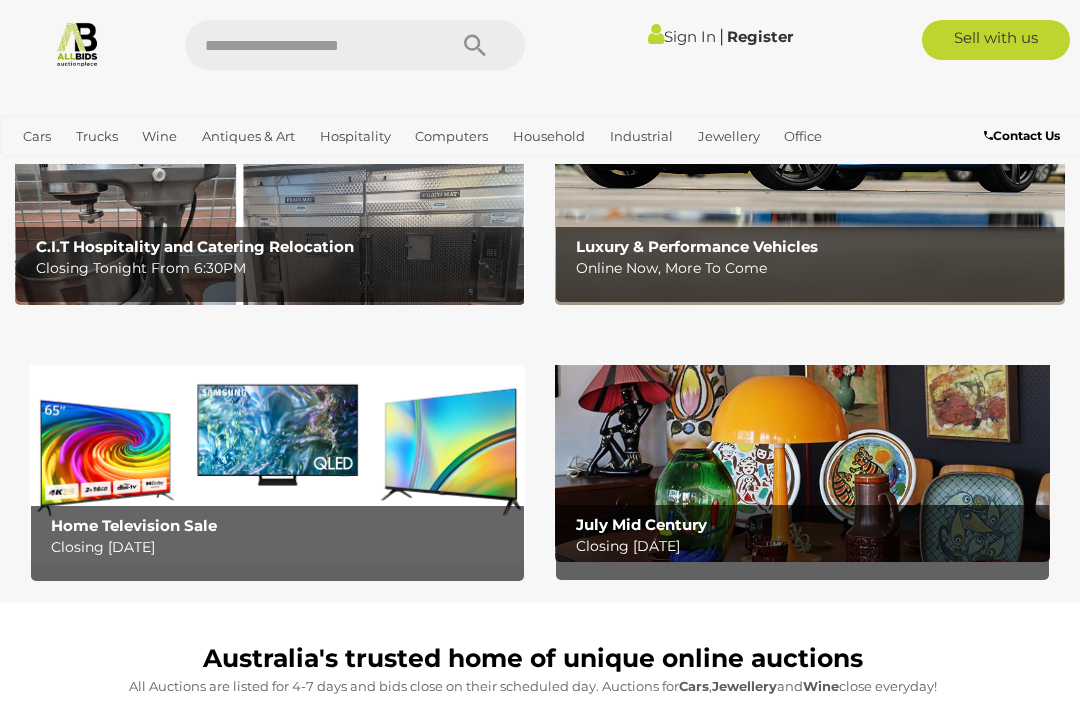 scroll, scrollTop: 363, scrollLeft: 0, axis: vertical 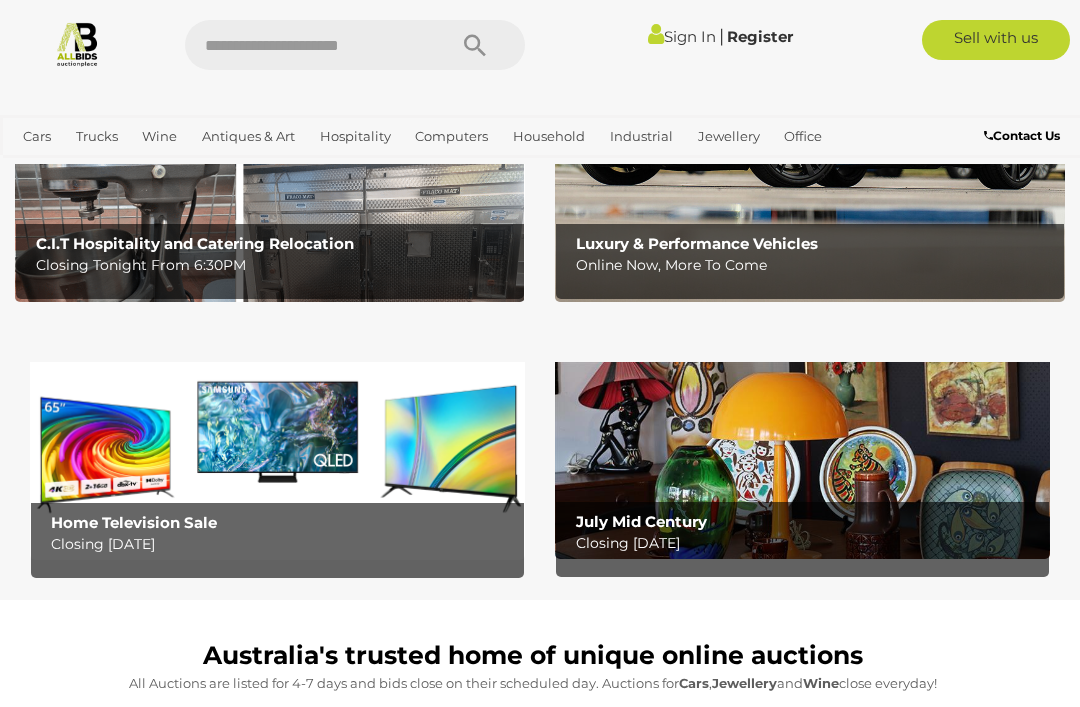 click at bounding box center [802, 450] 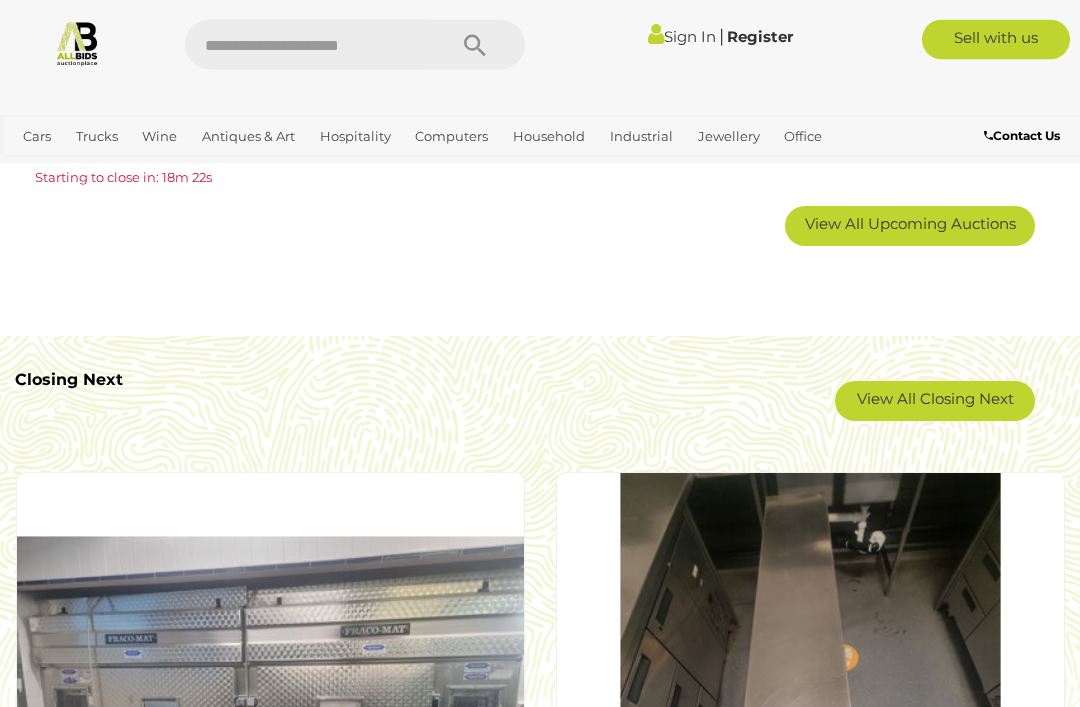 scroll, scrollTop: 3394, scrollLeft: 0, axis: vertical 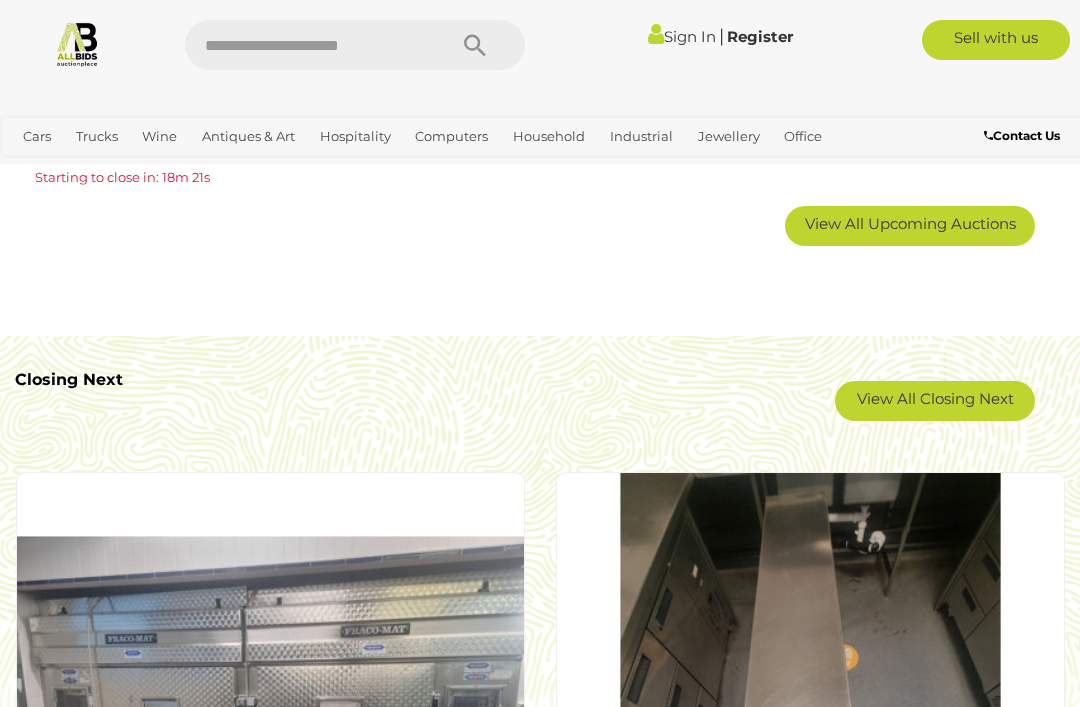click on "View All Upcoming Auctions" at bounding box center [910, 223] 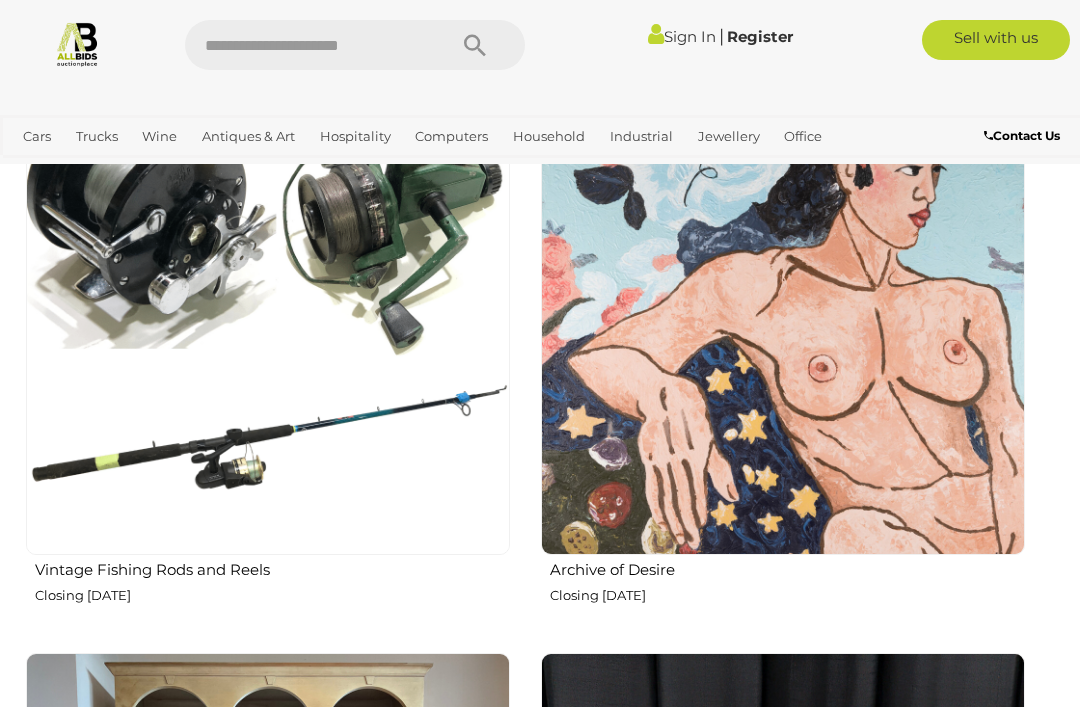 scroll, scrollTop: 5227, scrollLeft: 0, axis: vertical 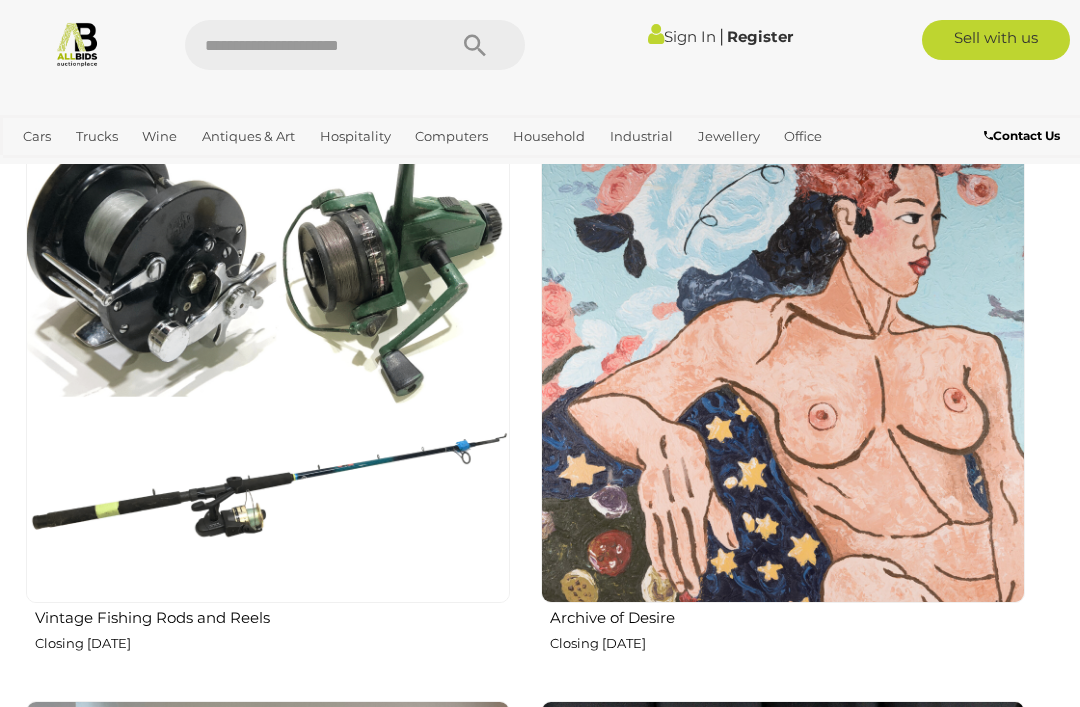 click at bounding box center (783, 361) 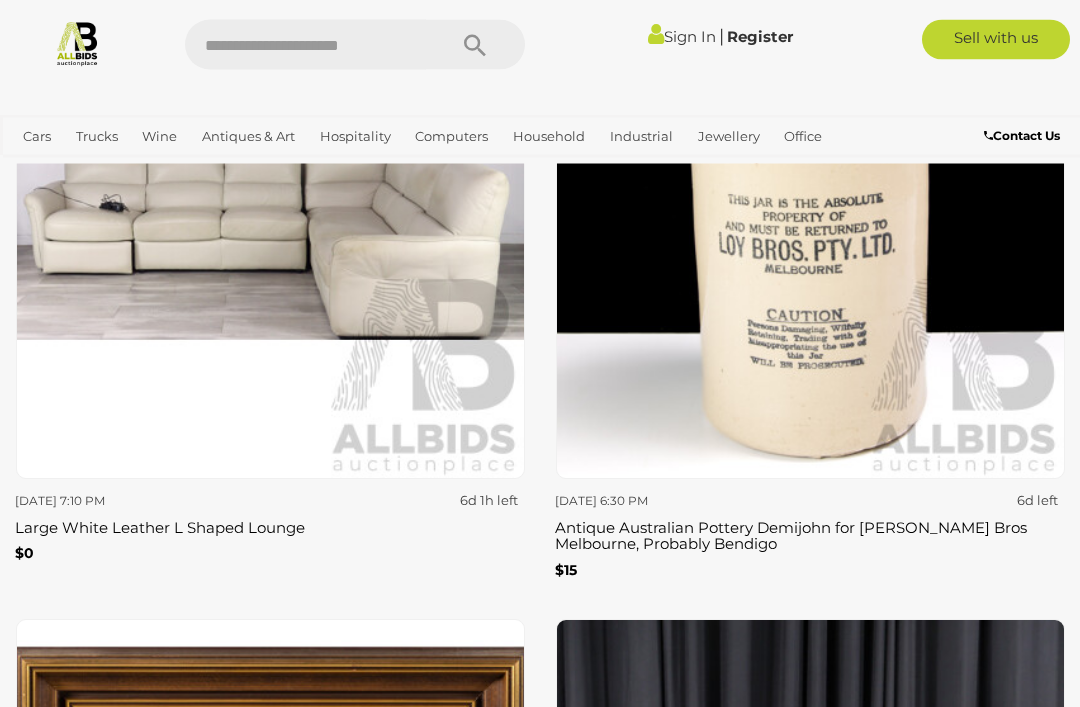 scroll, scrollTop: 6859, scrollLeft: 0, axis: vertical 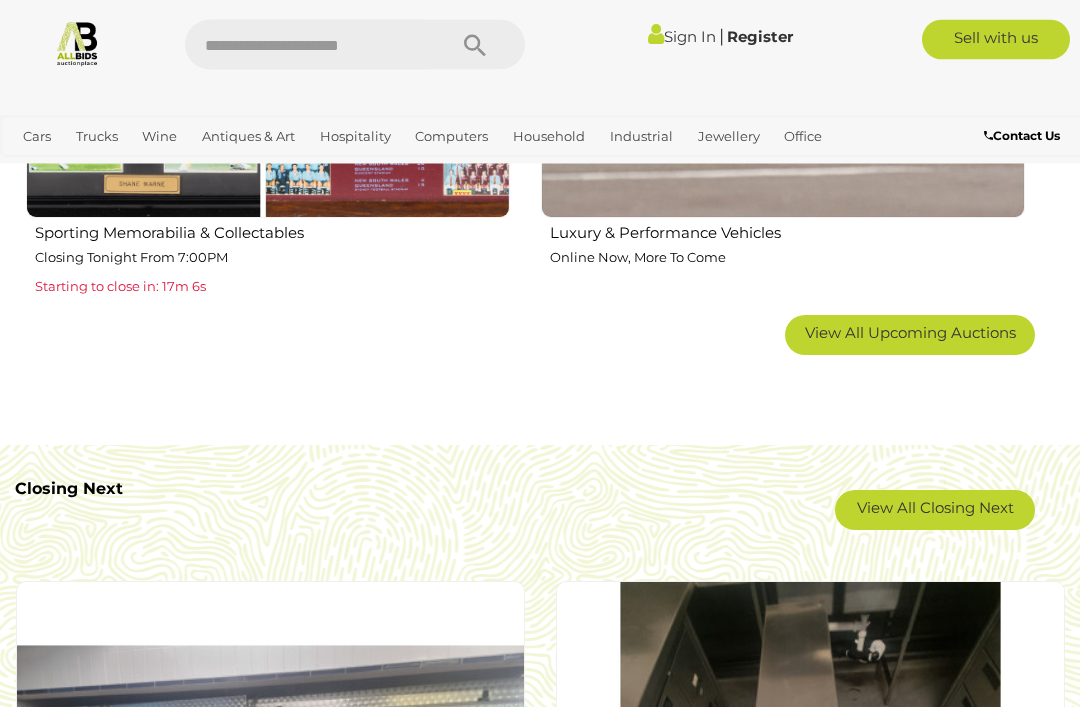 click on "View All Upcoming Auctions" at bounding box center (910, 333) 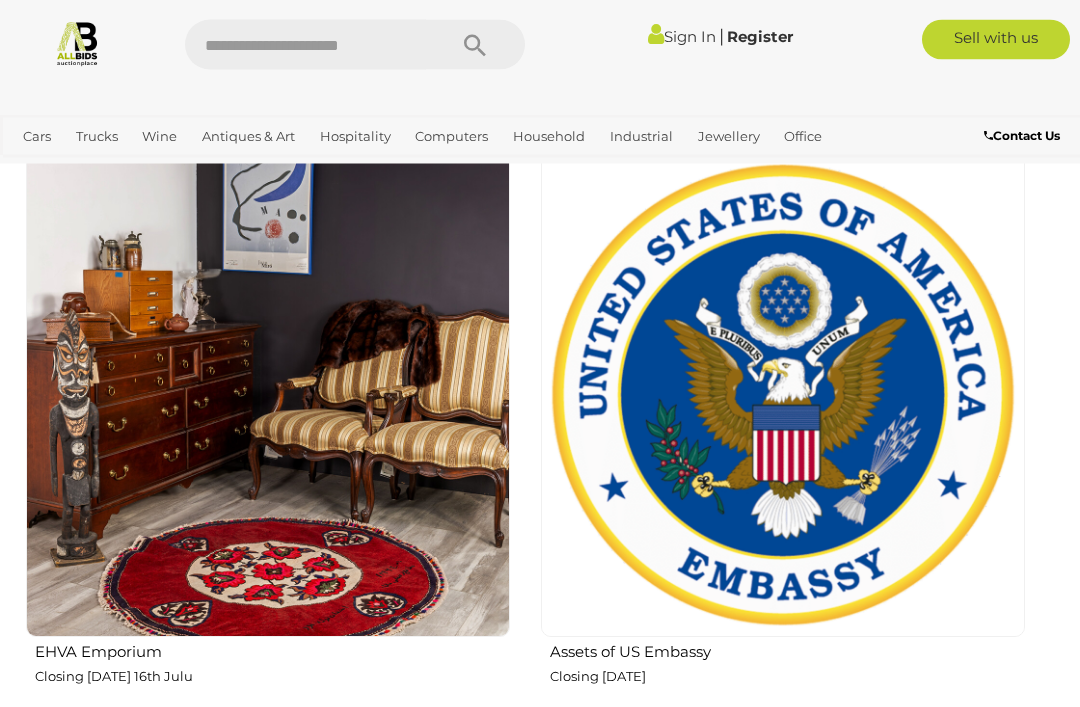 scroll, scrollTop: 6358, scrollLeft: 0, axis: vertical 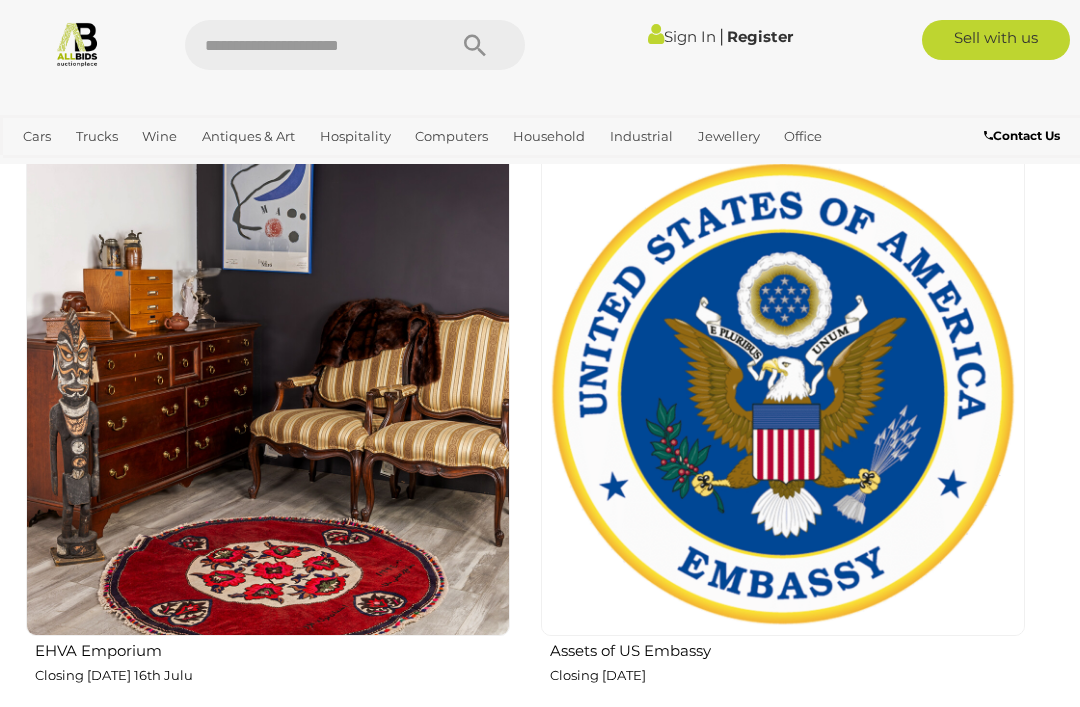 click at bounding box center (268, 394) 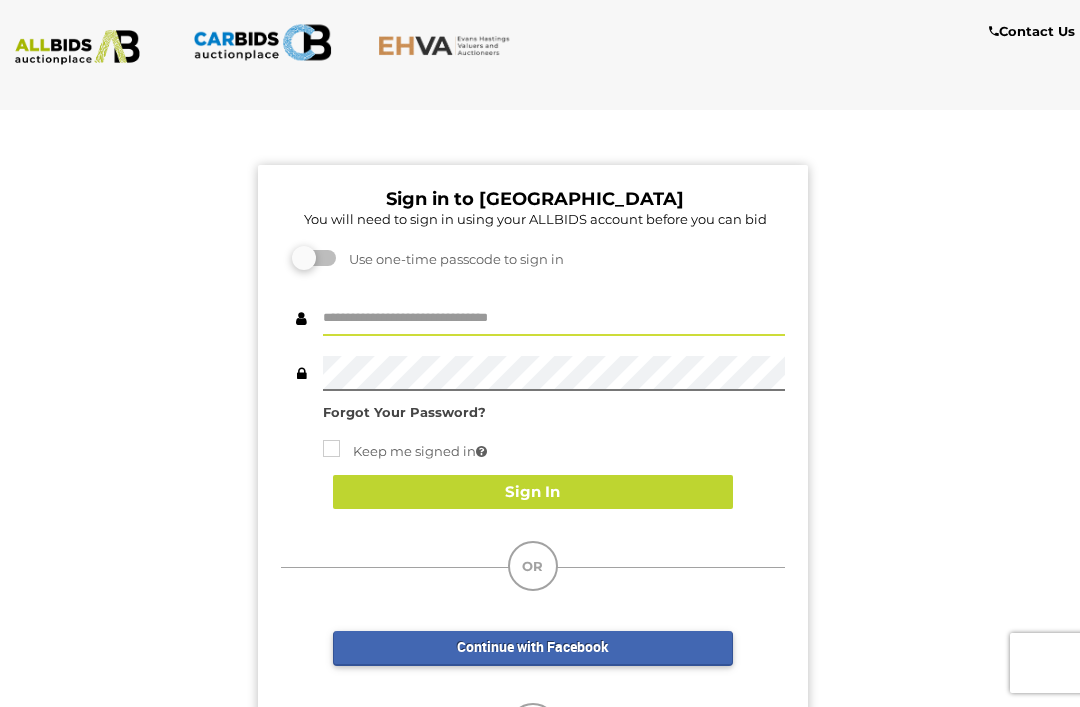 scroll, scrollTop: 0, scrollLeft: 0, axis: both 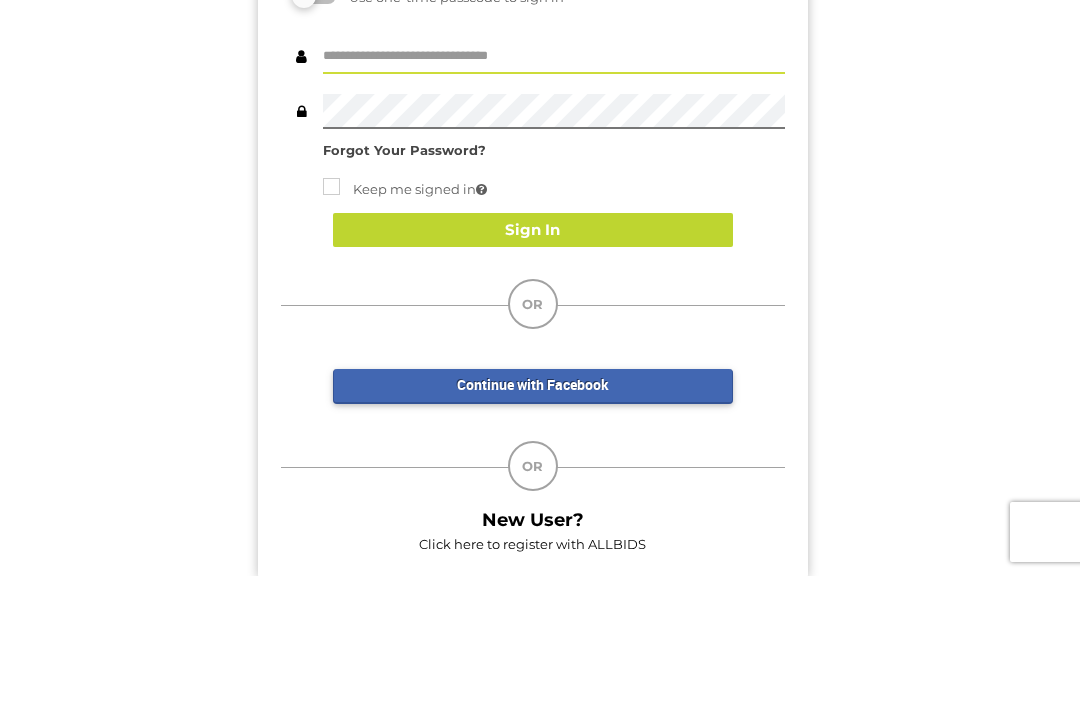 click at bounding box center (554, 187) 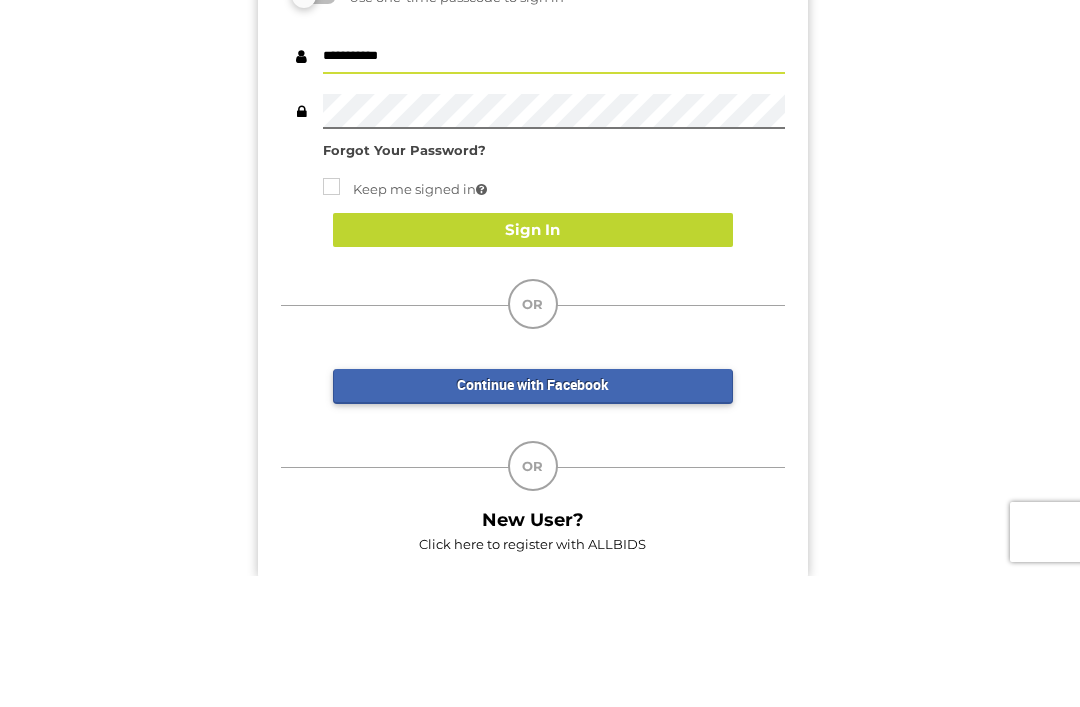 scroll, scrollTop: 131, scrollLeft: 0, axis: vertical 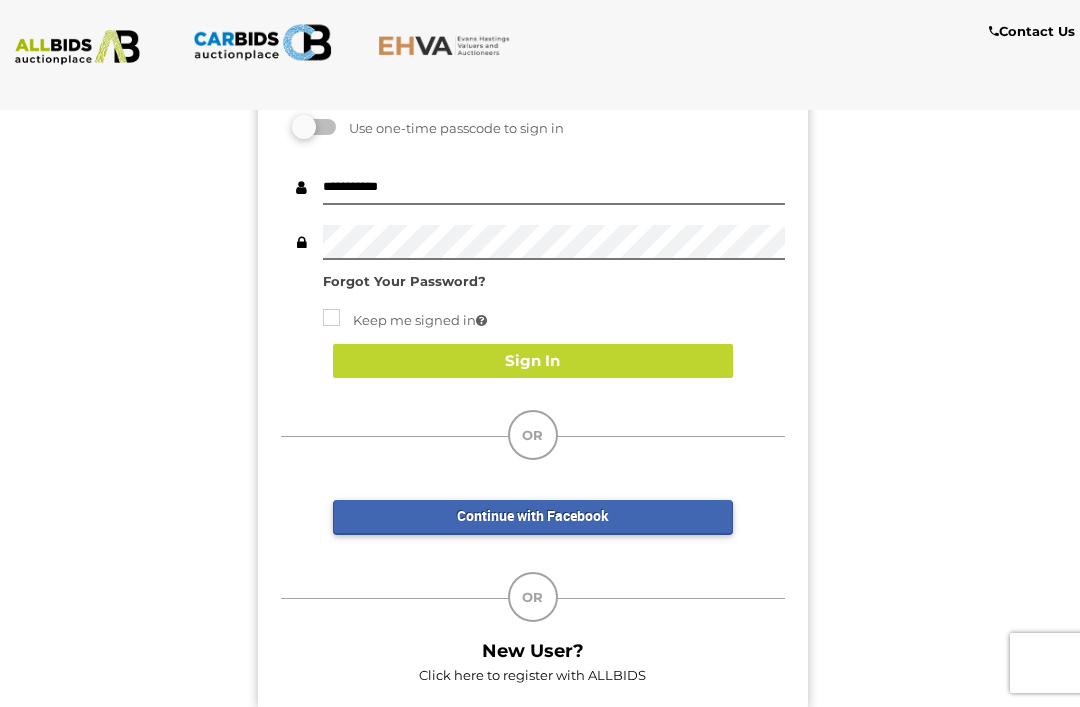 click on "Sign In" at bounding box center (533, 361) 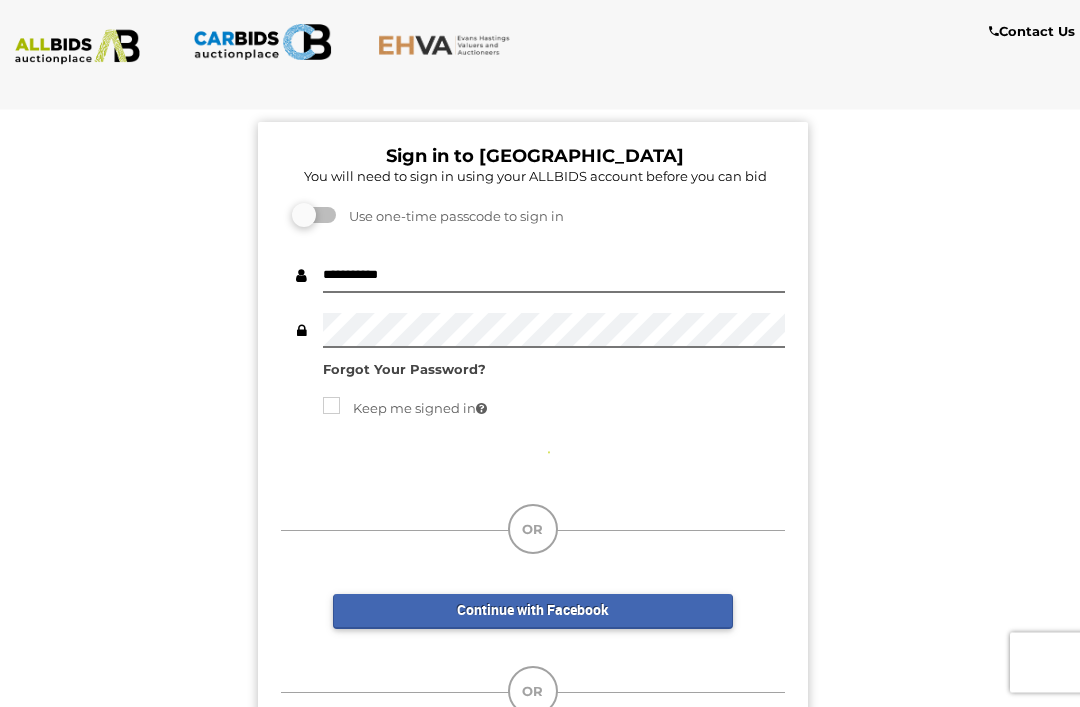 scroll, scrollTop: 0, scrollLeft: 0, axis: both 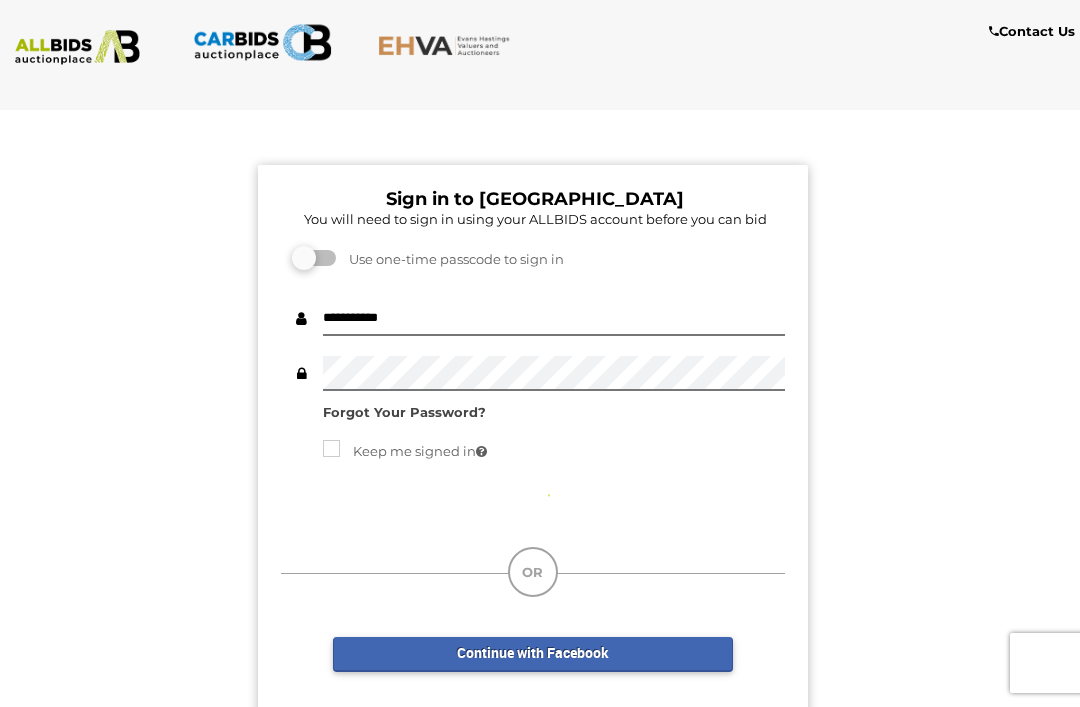 click at bounding box center [448, 45] 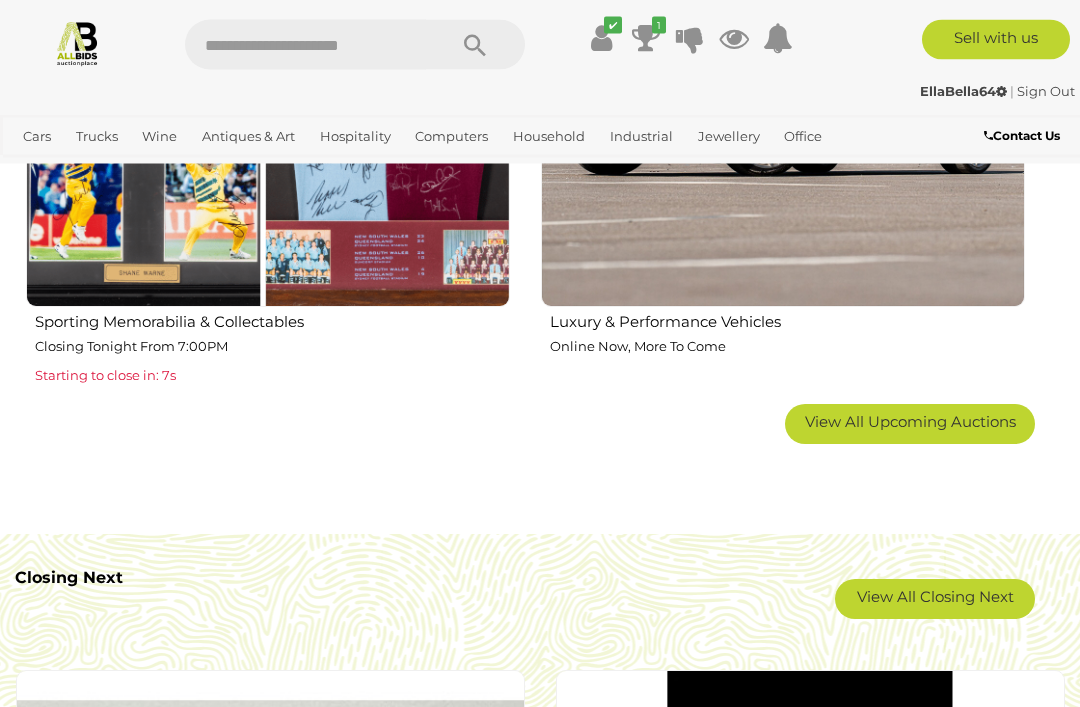 scroll, scrollTop: 3197, scrollLeft: 0, axis: vertical 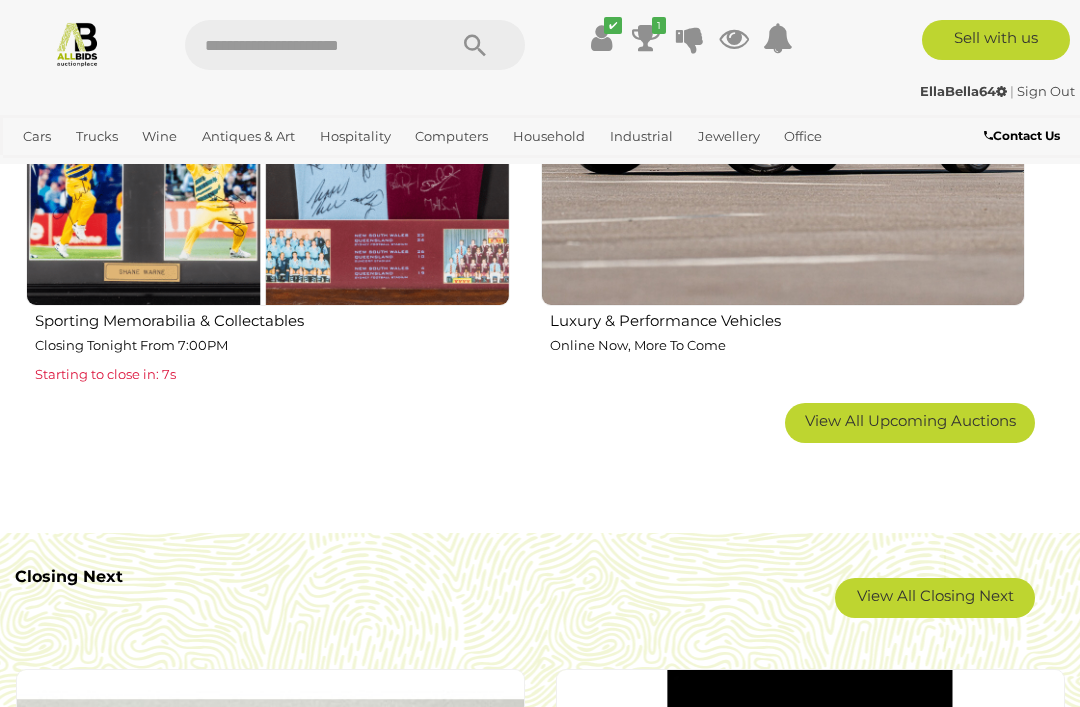 click on "View All Upcoming Auctions" at bounding box center [910, 423] 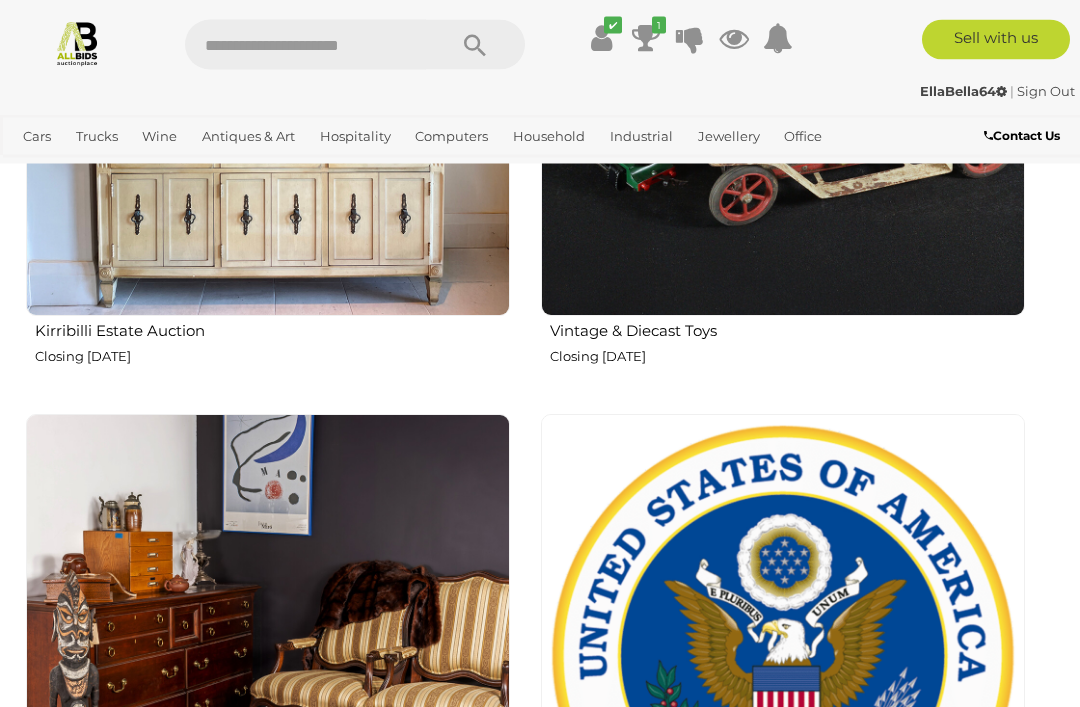 scroll, scrollTop: 6096, scrollLeft: 0, axis: vertical 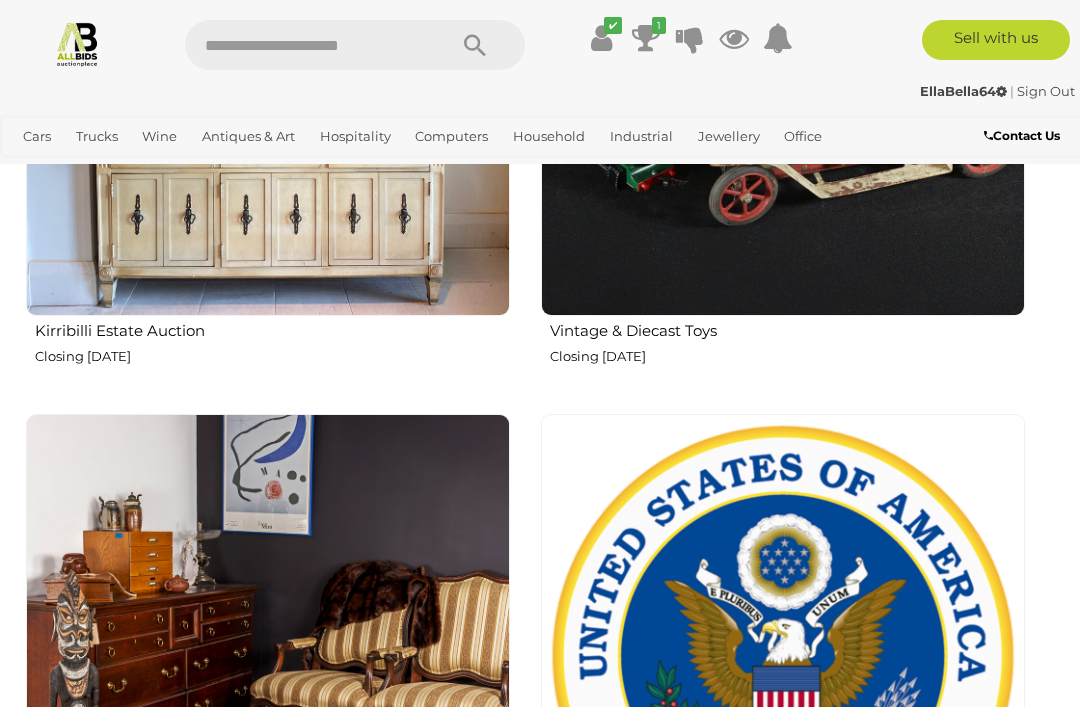 click at bounding box center [268, 656] 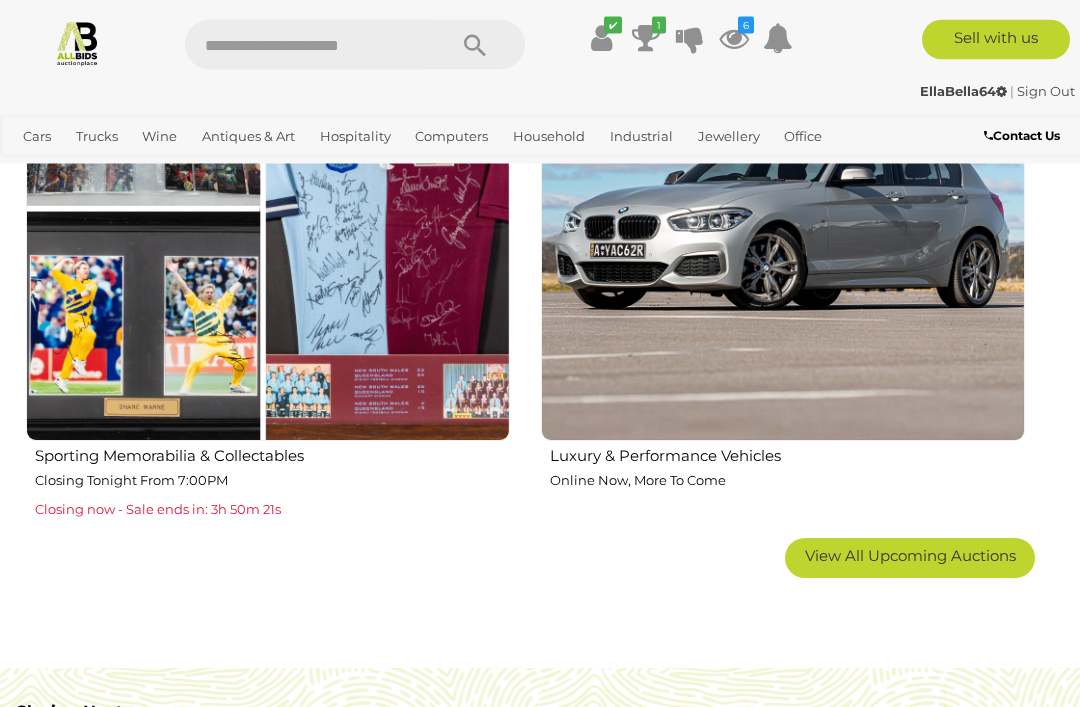 scroll, scrollTop: 3062, scrollLeft: 0, axis: vertical 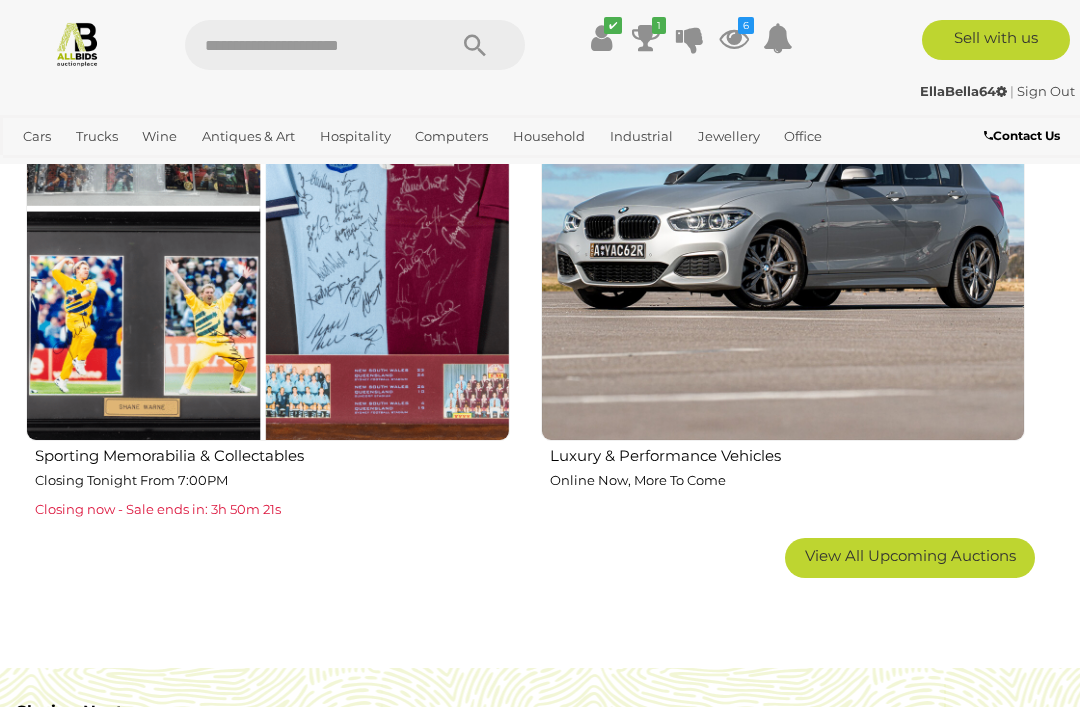 click on "View All Upcoming Auctions" at bounding box center [910, 555] 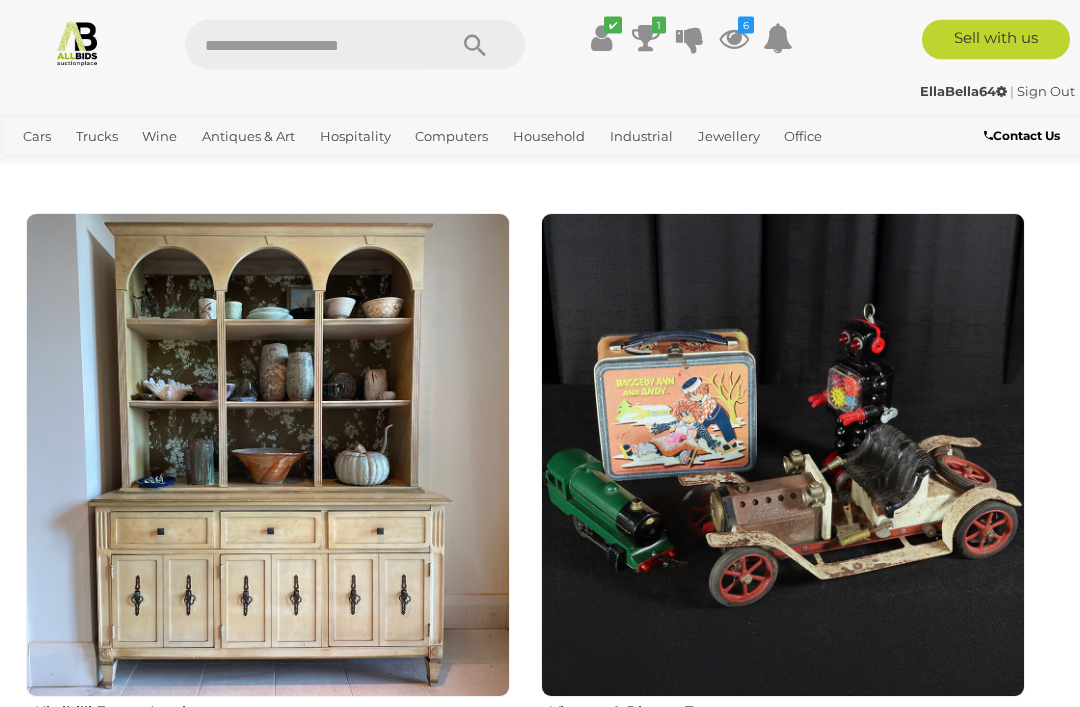 scroll, scrollTop: 5732, scrollLeft: 0, axis: vertical 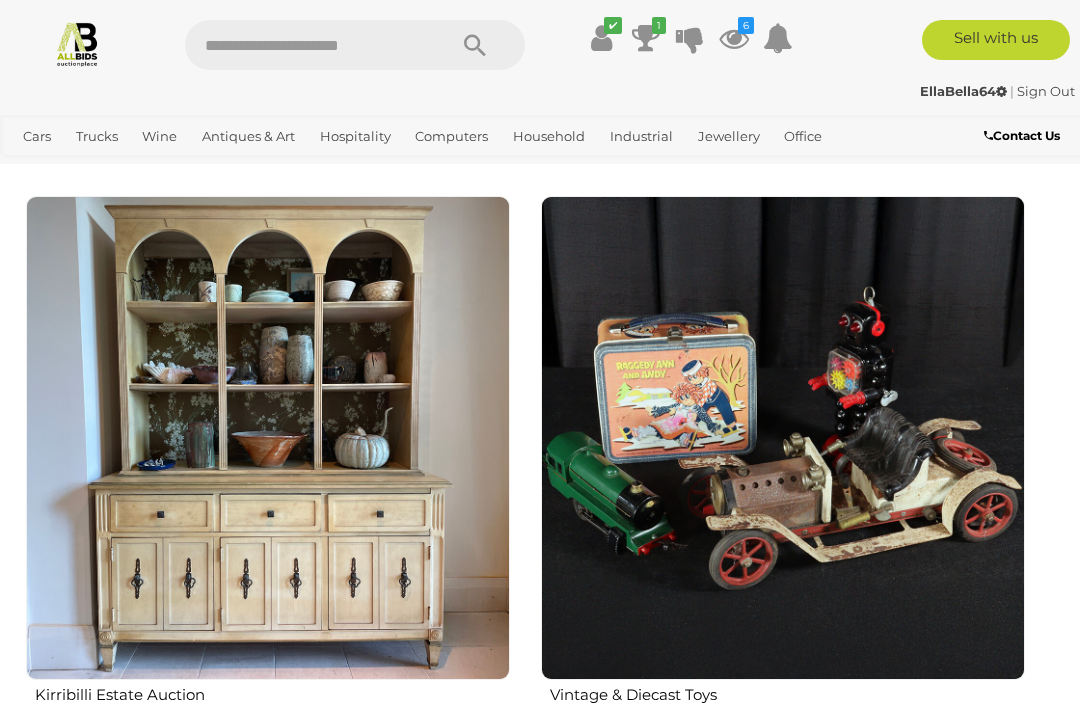 click at bounding box center [268, 438] 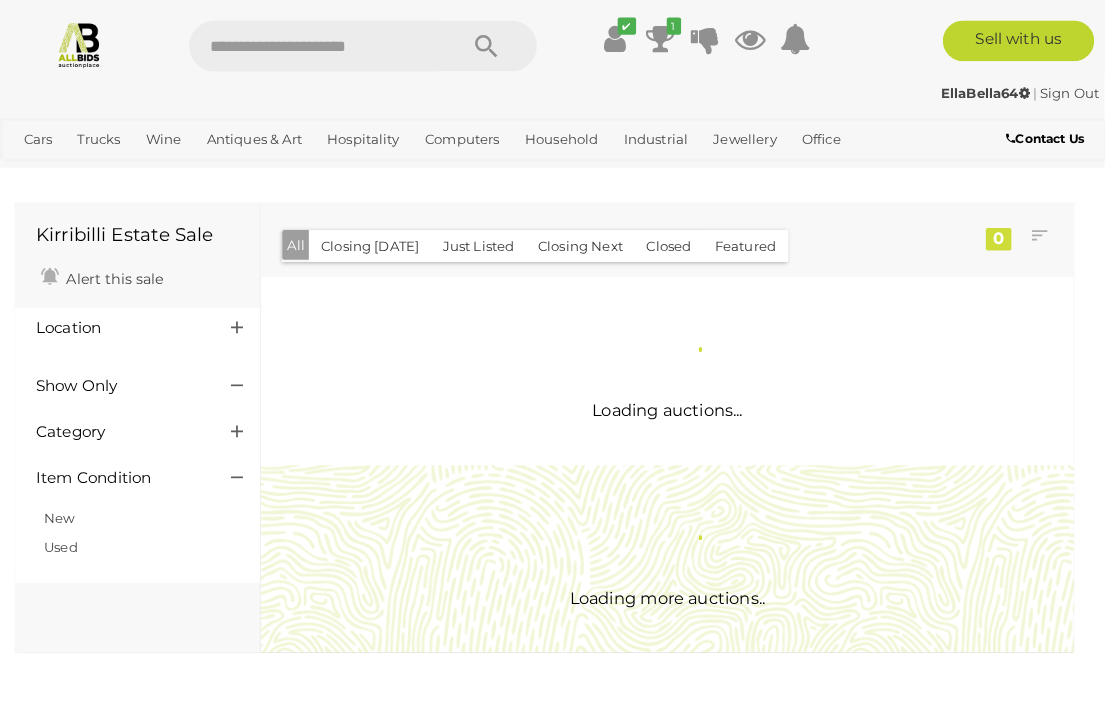 scroll, scrollTop: 2, scrollLeft: 0, axis: vertical 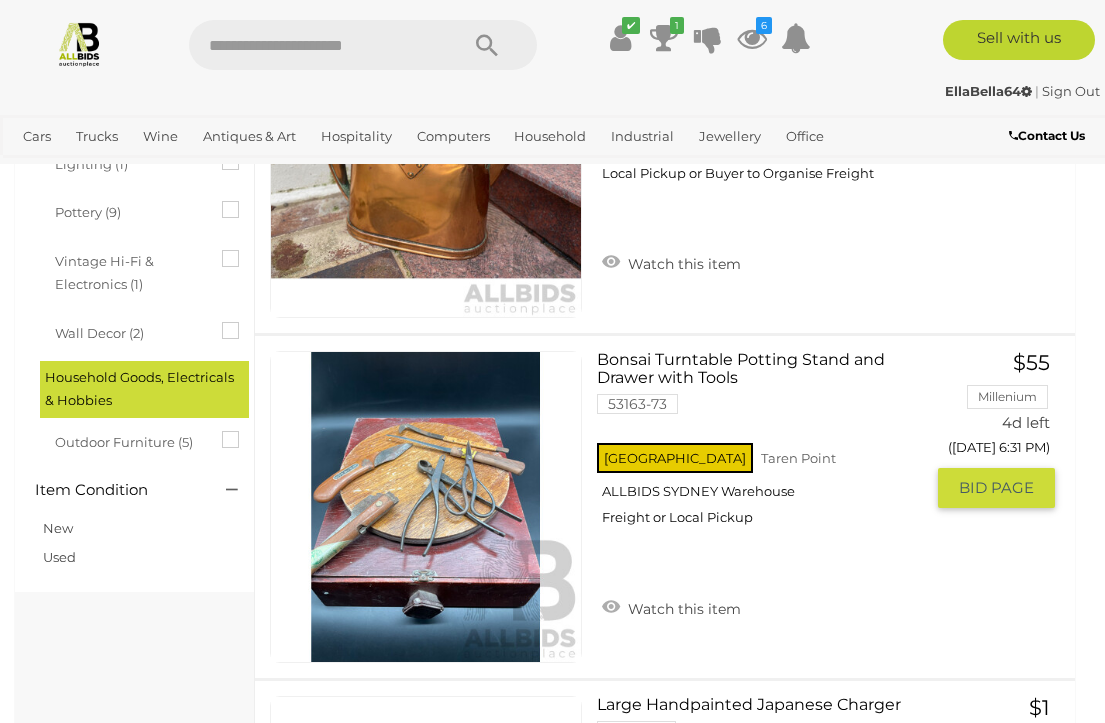 click on "Watch this item" at bounding box center (671, 607) 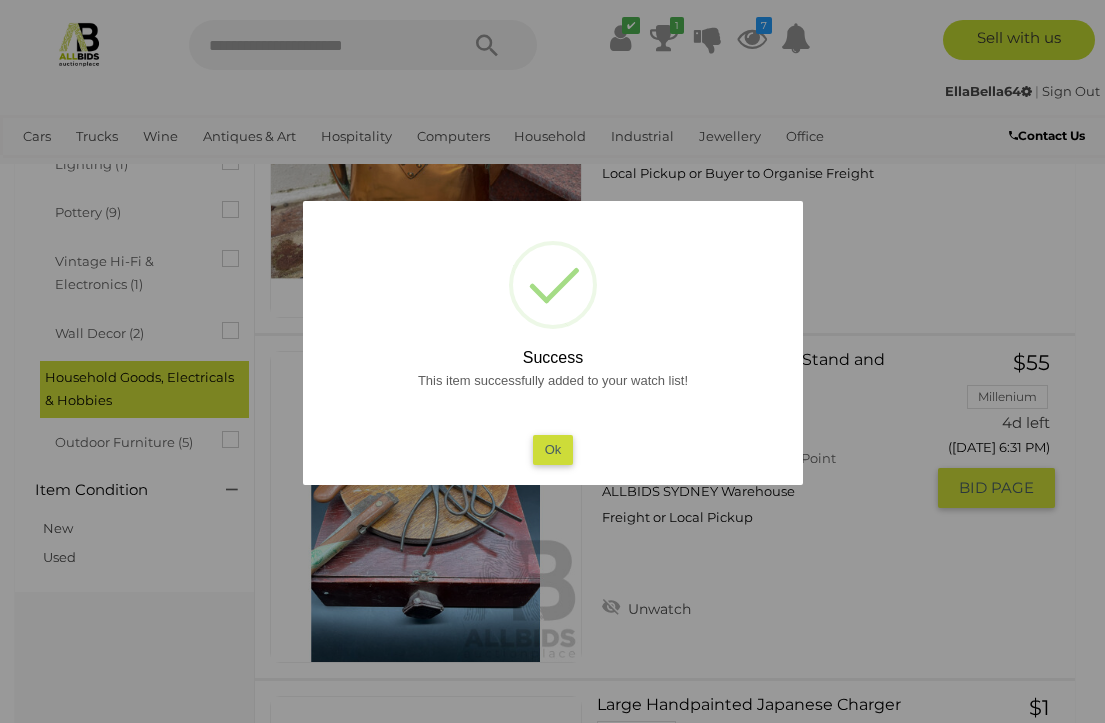 click on "Ok" at bounding box center (552, 449) 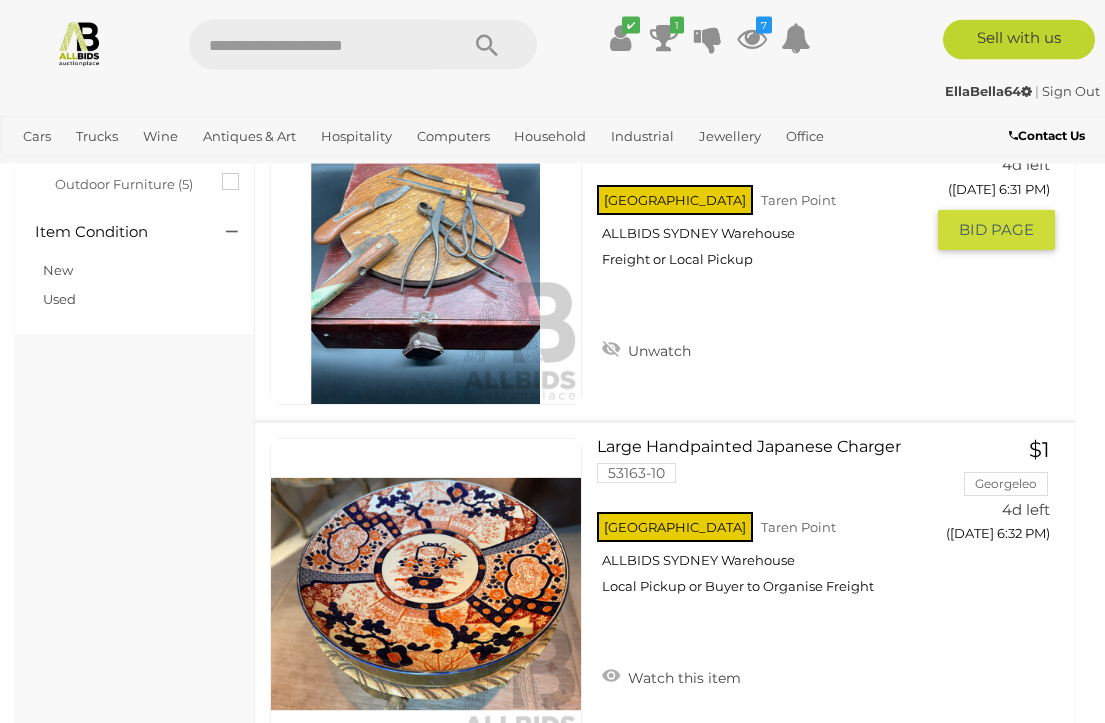 scroll, scrollTop: 1265, scrollLeft: 0, axis: vertical 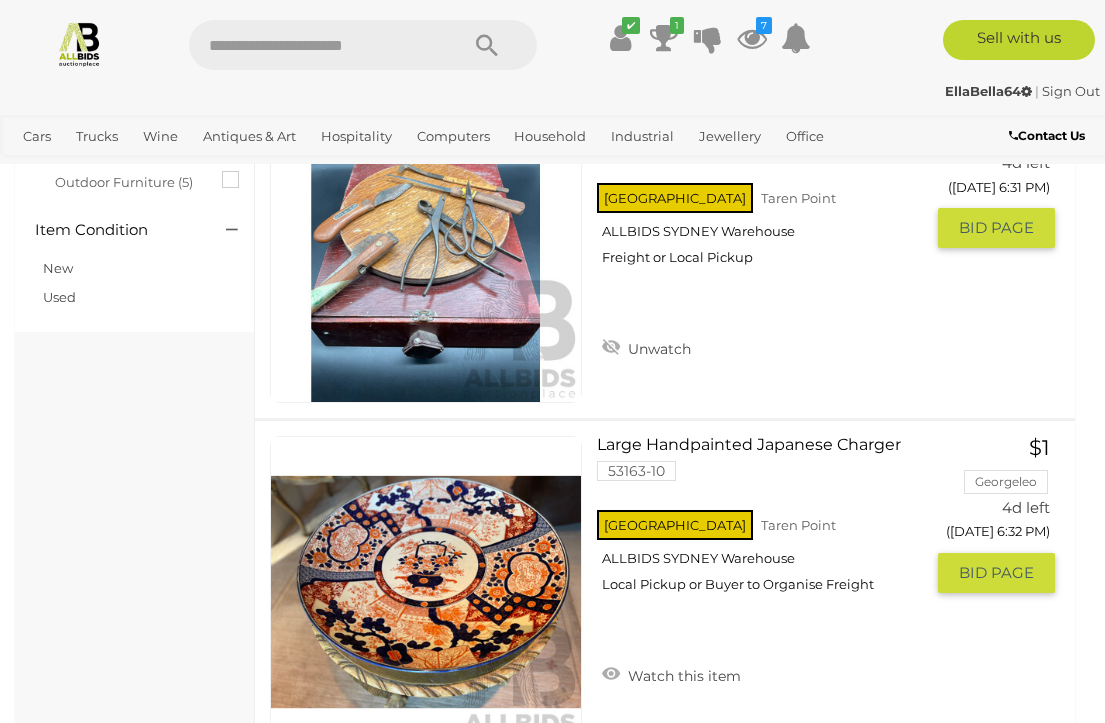 click on "Watch this item" at bounding box center [671, 674] 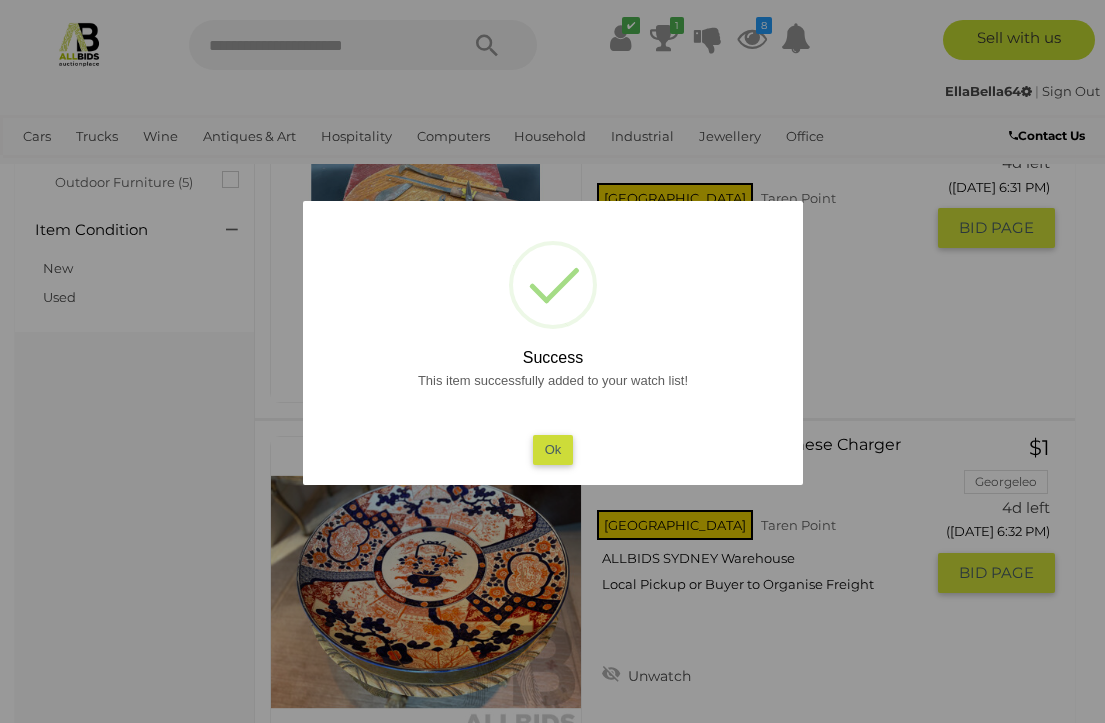 click on "Ok" at bounding box center [552, 449] 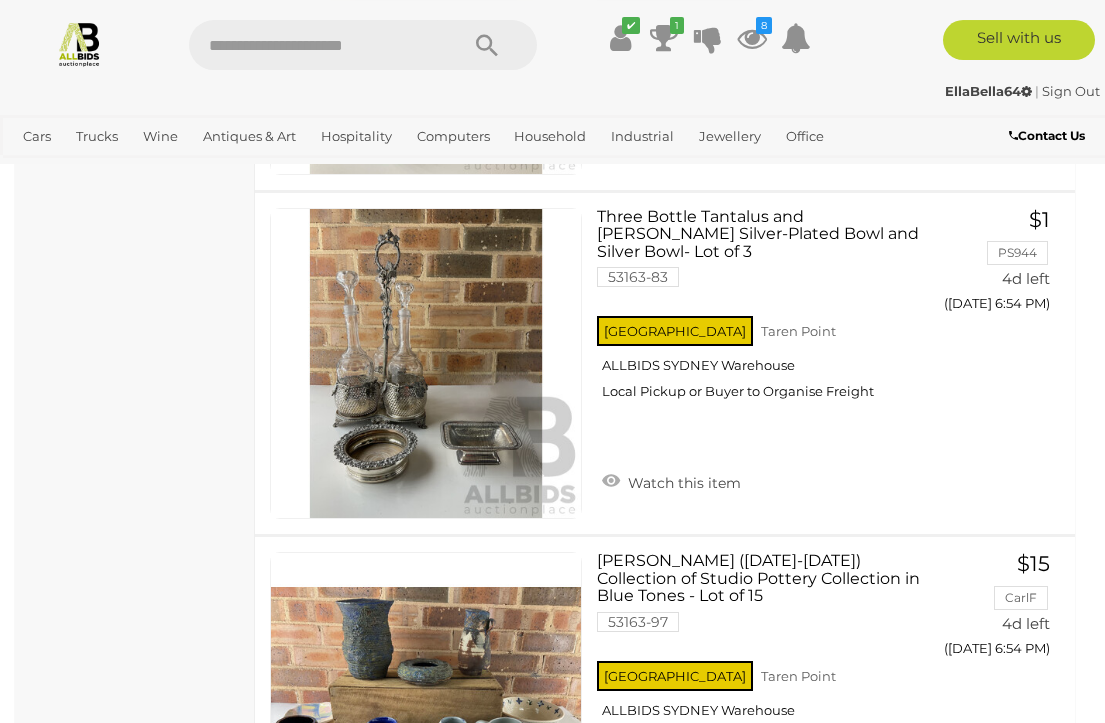 scroll, scrollTop: 16666, scrollLeft: 0, axis: vertical 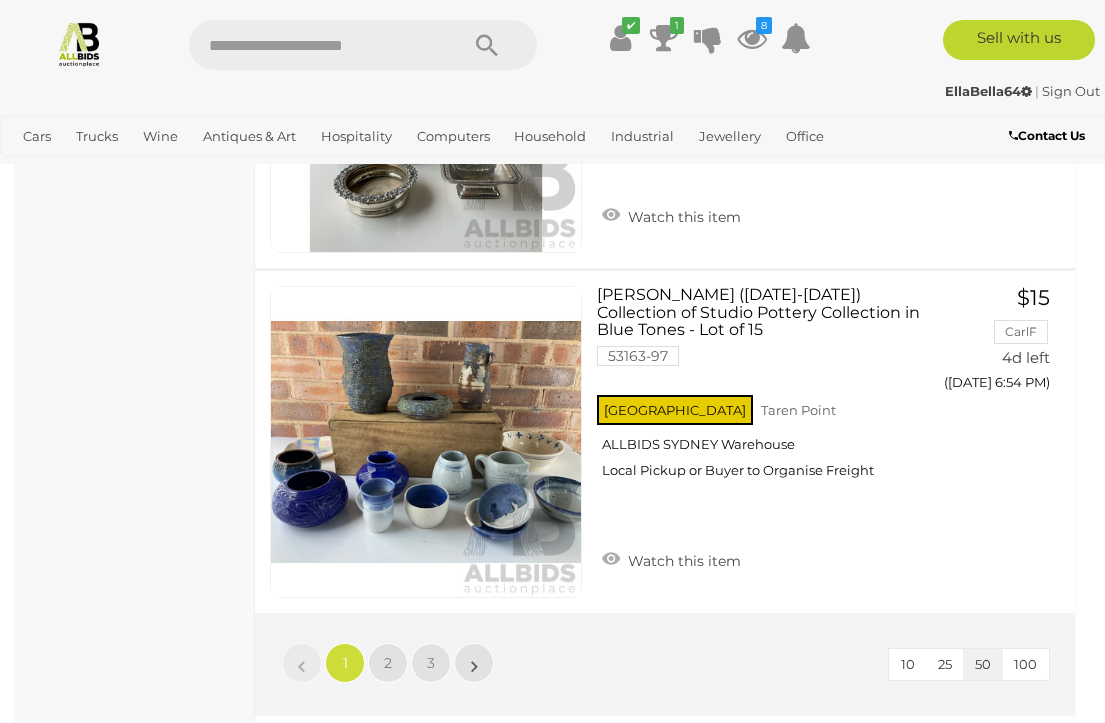 click on "»" at bounding box center (474, 663) 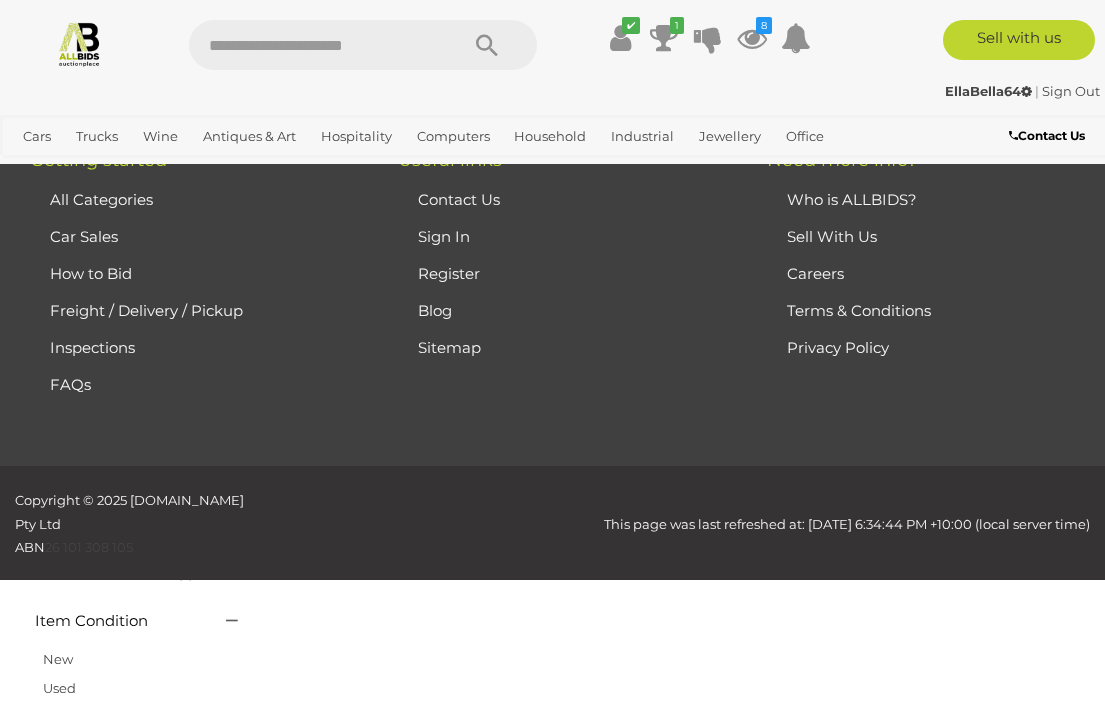 scroll, scrollTop: 104, scrollLeft: 0, axis: vertical 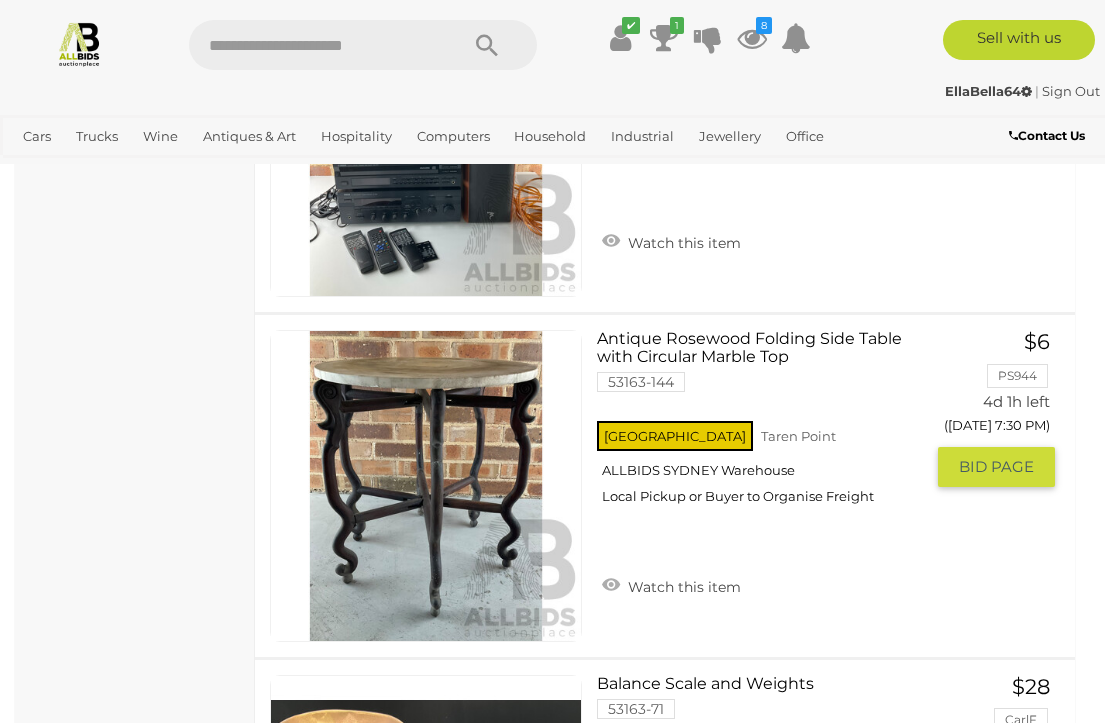 click on "Watch this item" at bounding box center [671, 585] 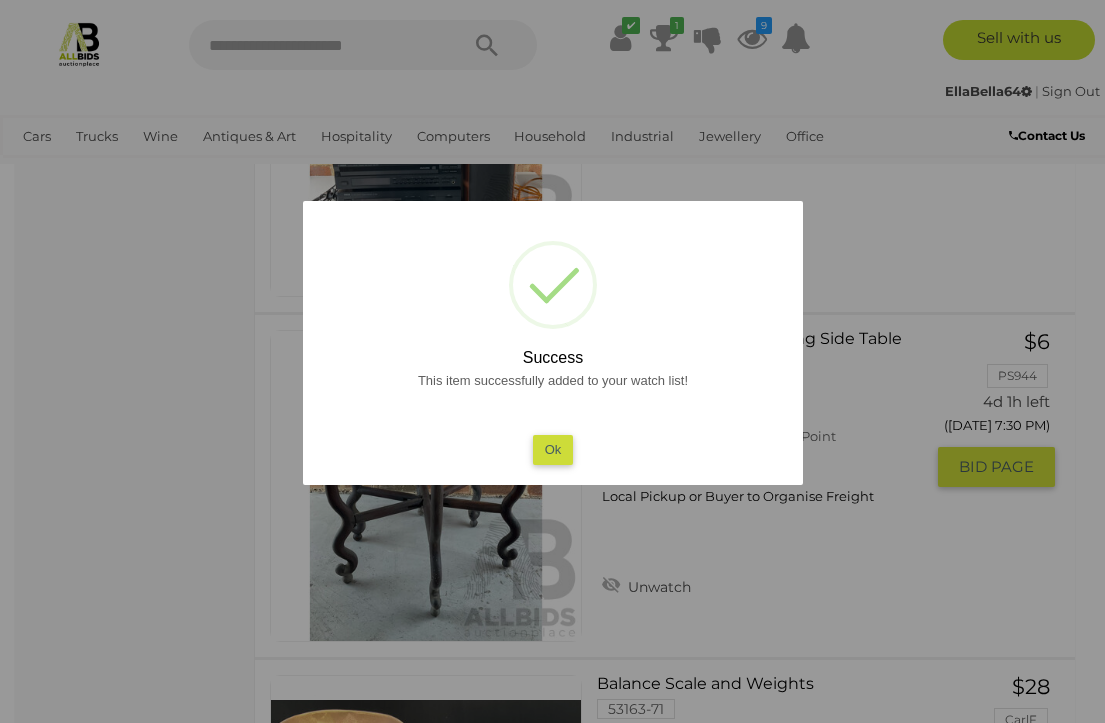 click on "Ok" at bounding box center [552, 449] 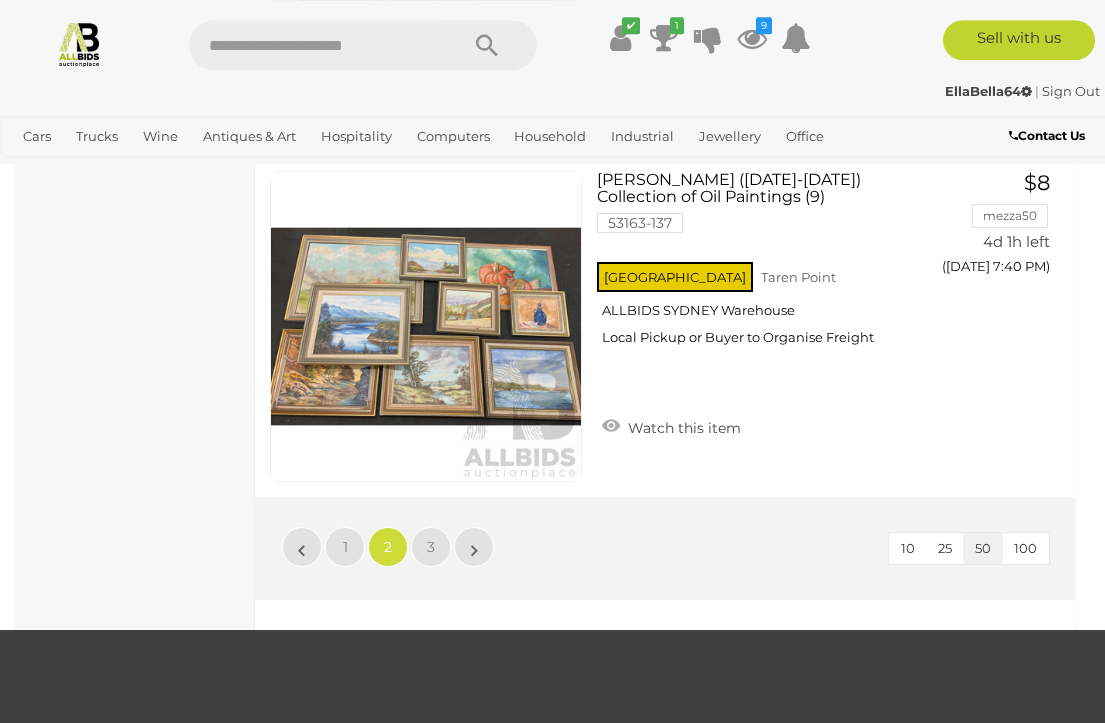 scroll, scrollTop: 17116, scrollLeft: 0, axis: vertical 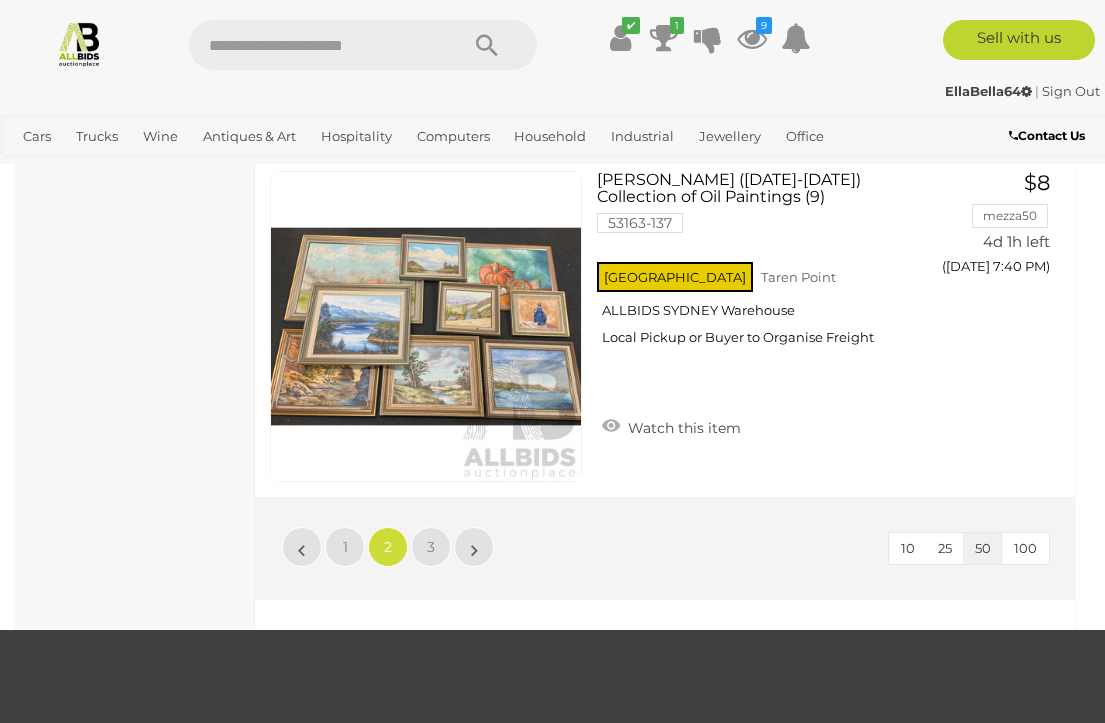 click on "»" at bounding box center [474, 547] 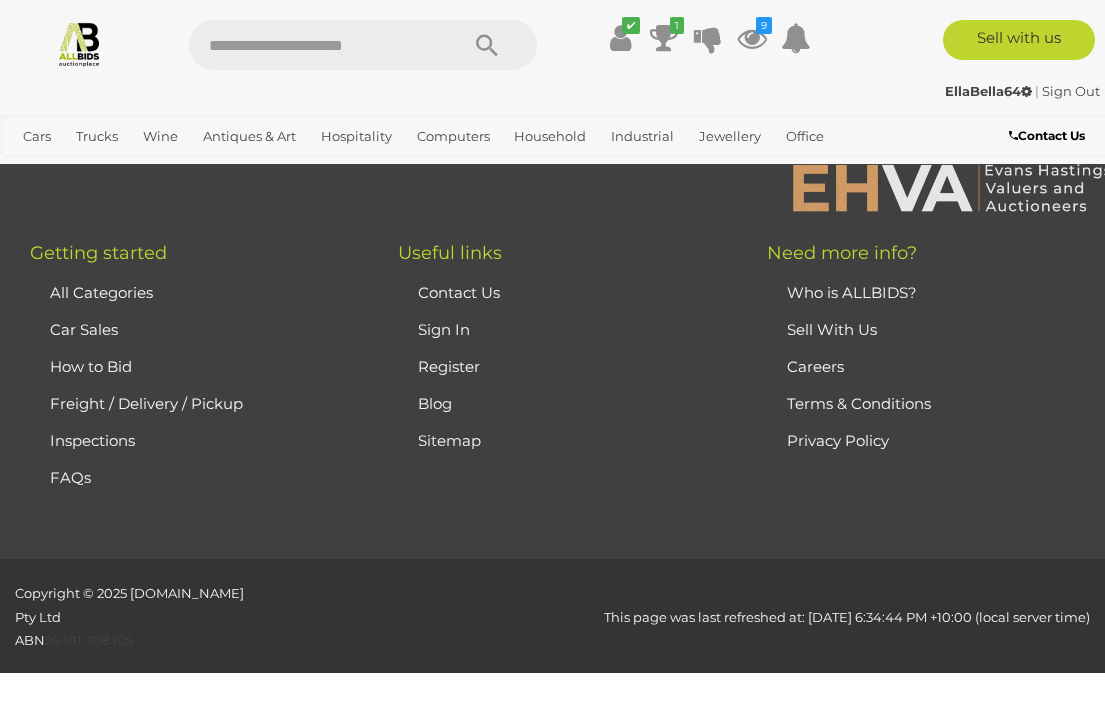 scroll, scrollTop: 104, scrollLeft: 0, axis: vertical 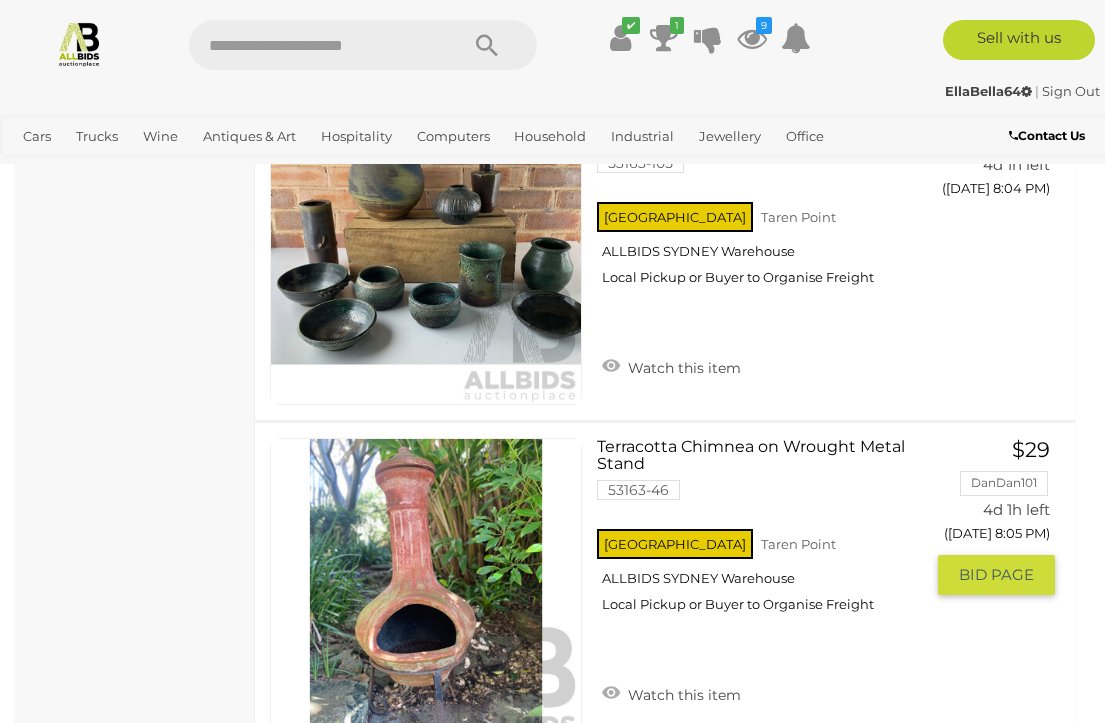 click on "Watch this item" at bounding box center (671, 693) 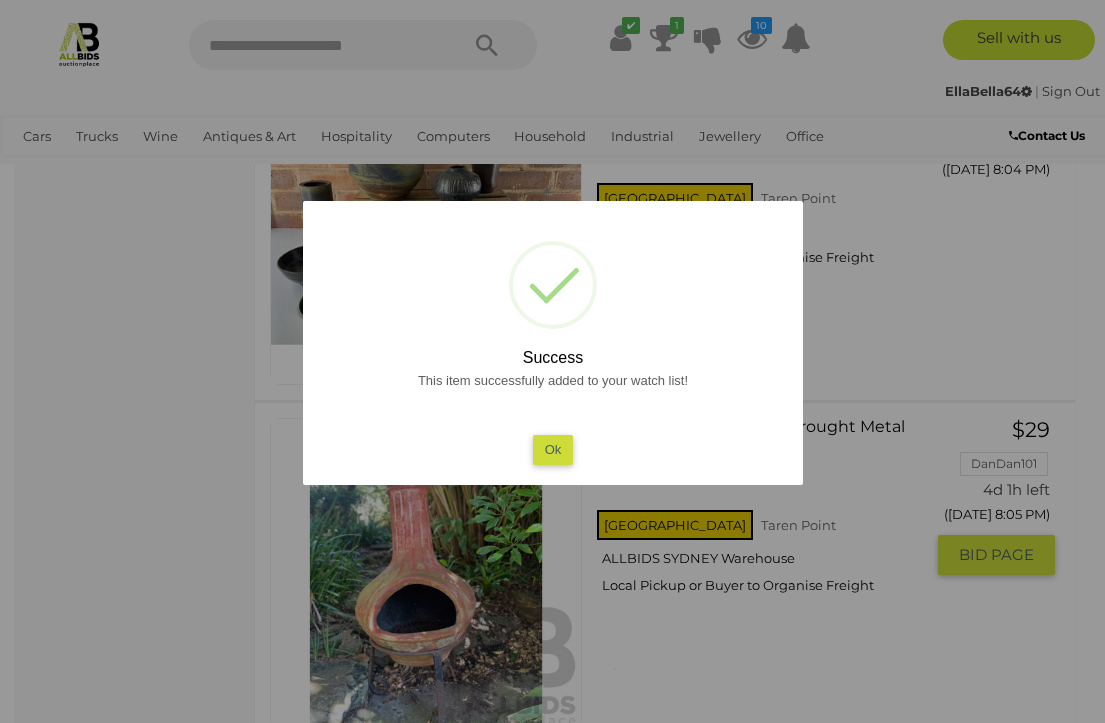 click at bounding box center (552, 361) 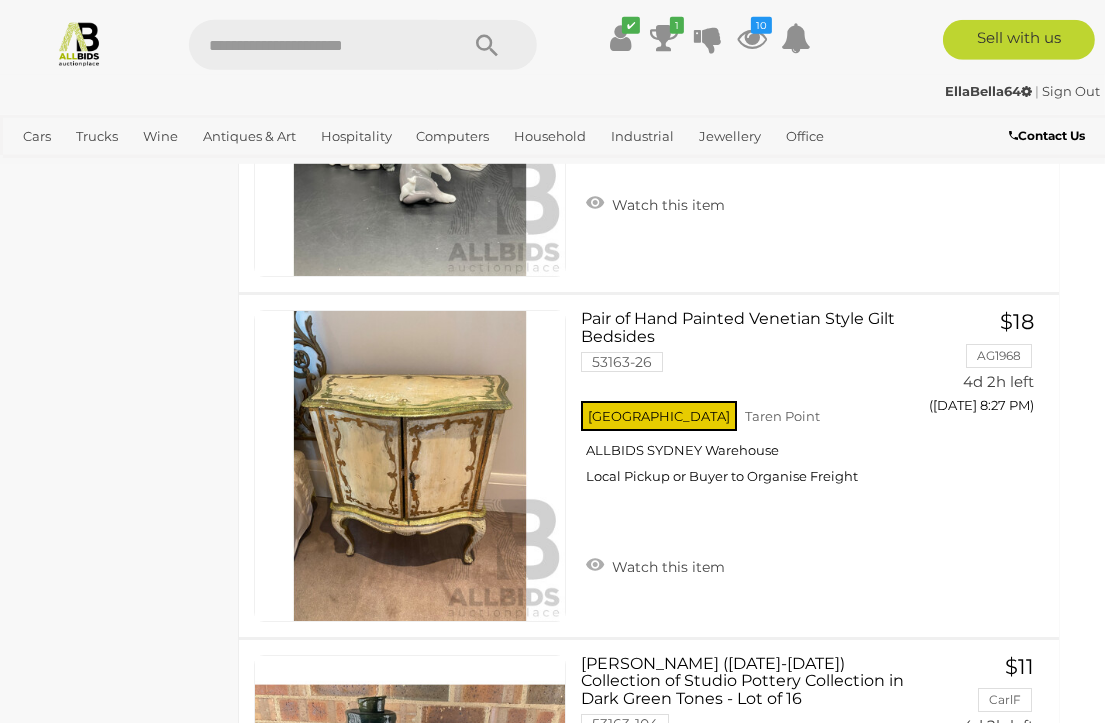 scroll, scrollTop: 15512, scrollLeft: 16, axis: both 